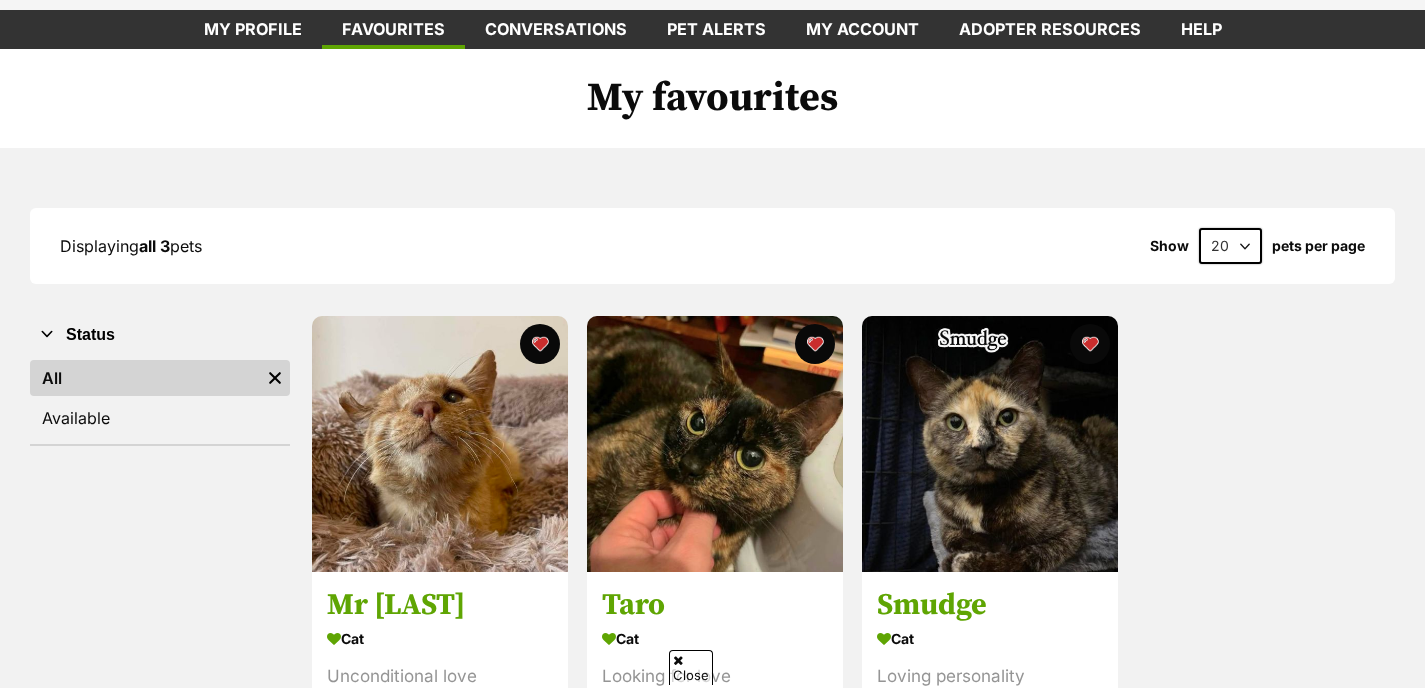 scroll, scrollTop: 134, scrollLeft: 0, axis: vertical 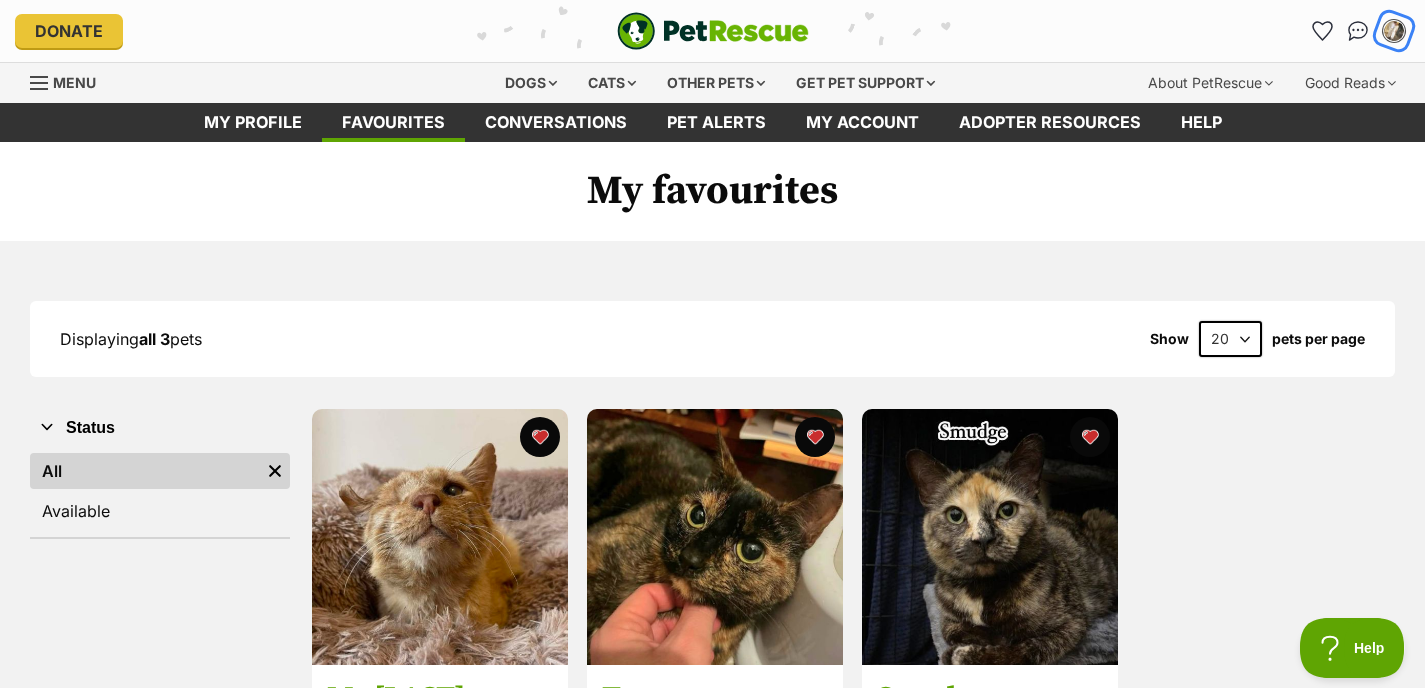 click at bounding box center [1394, 31] 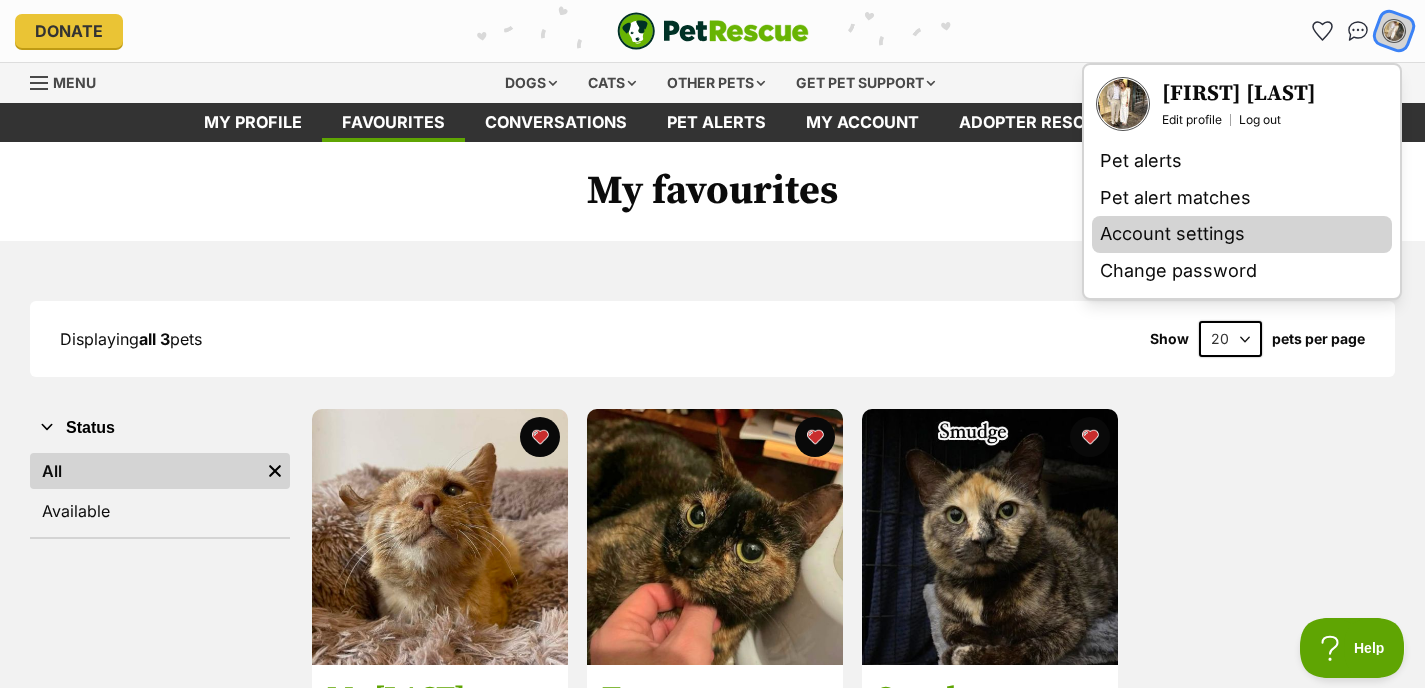 scroll, scrollTop: 0, scrollLeft: 0, axis: both 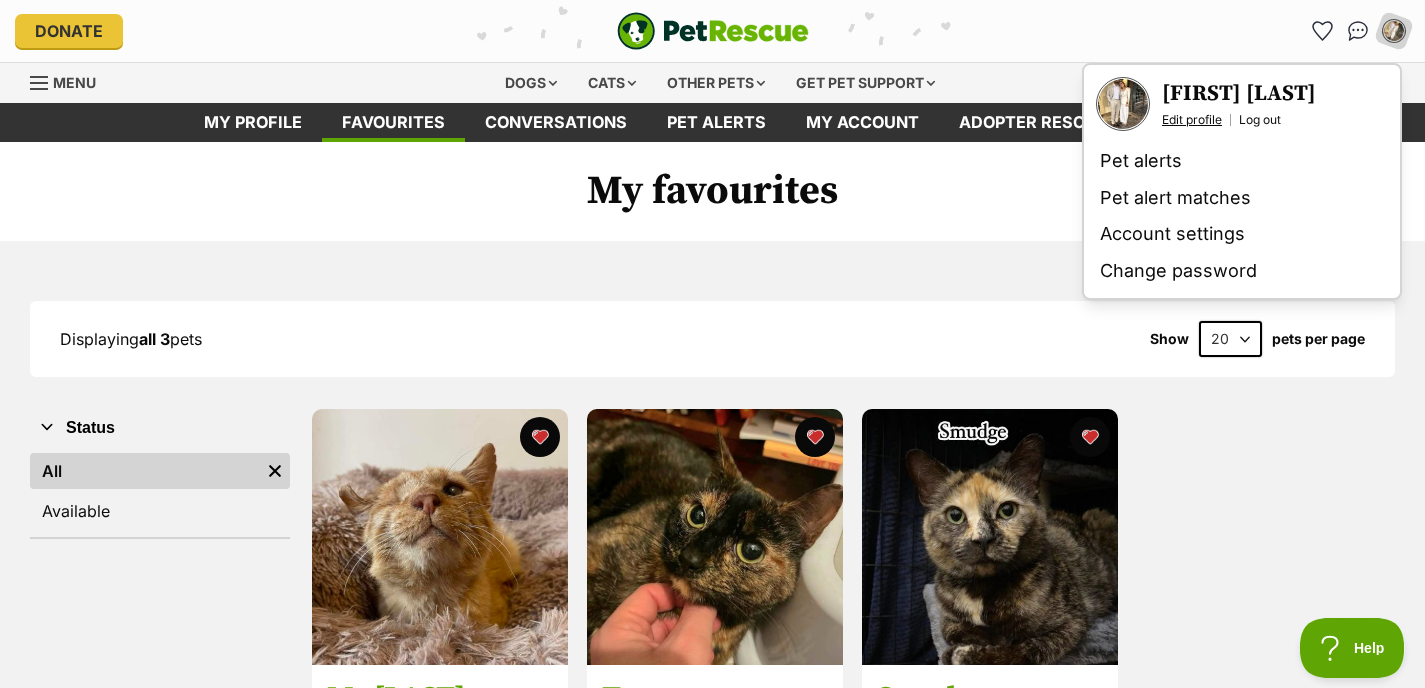 click on "Edit profile" at bounding box center (1192, 120) 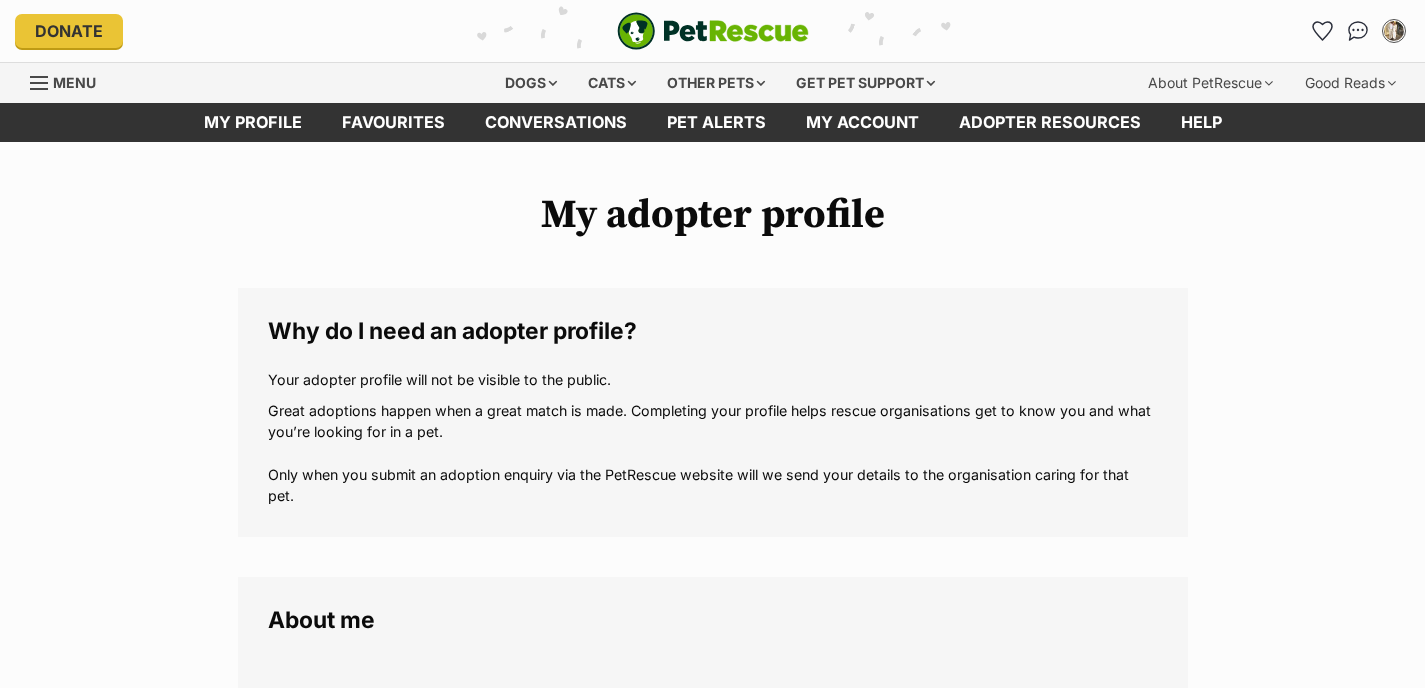 scroll, scrollTop: 0, scrollLeft: 0, axis: both 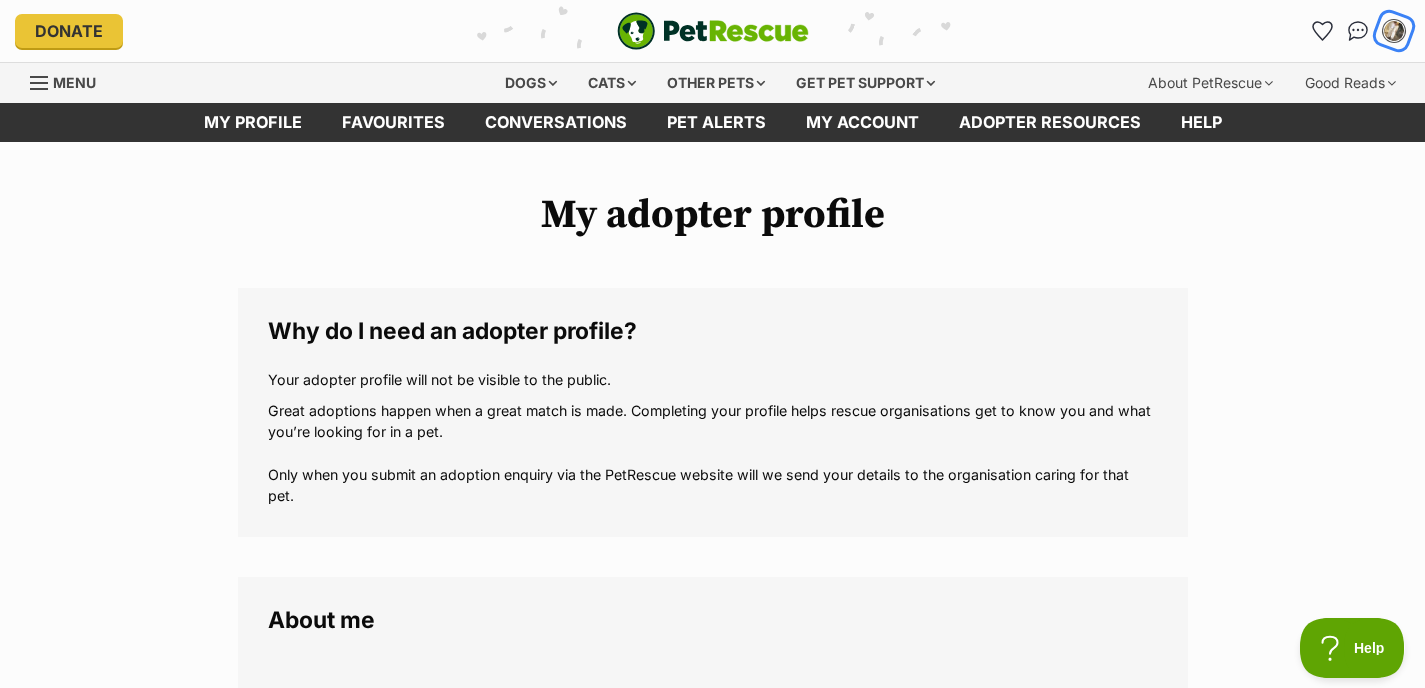click at bounding box center [1393, 30] 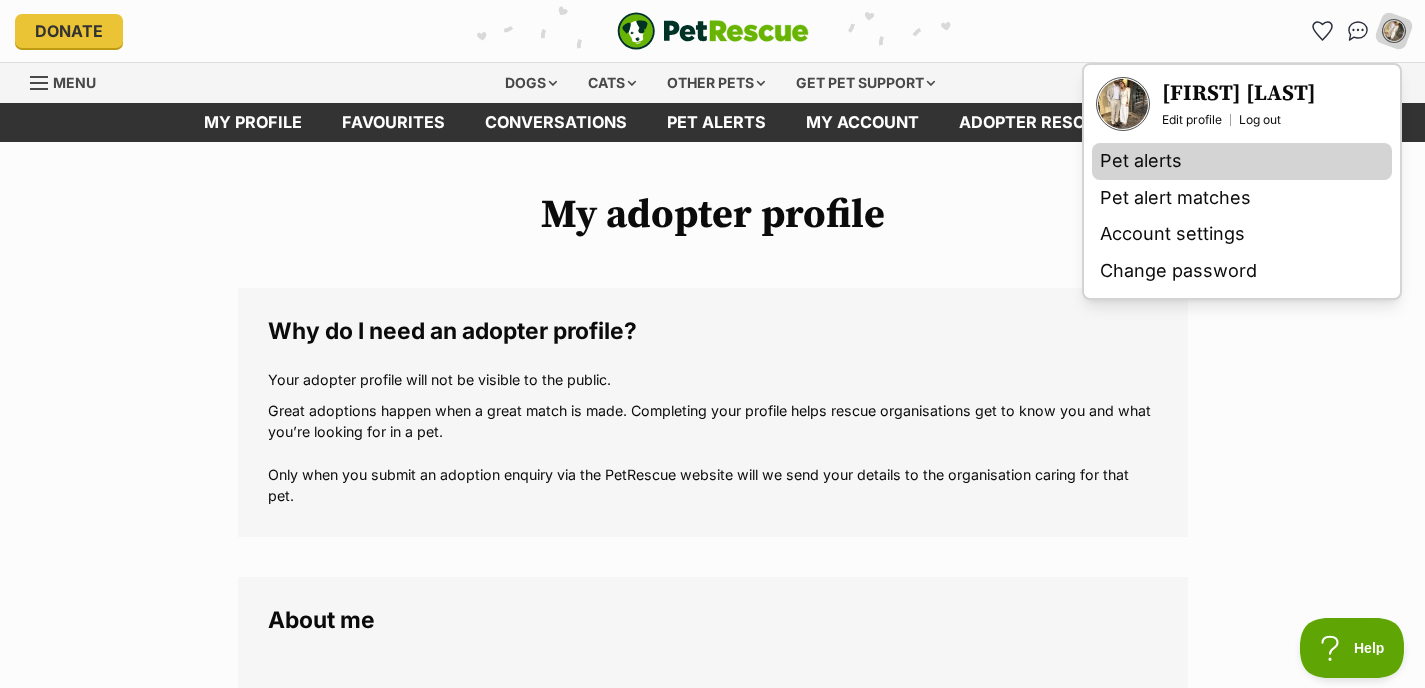 click on "Pet alerts" at bounding box center (1242, 161) 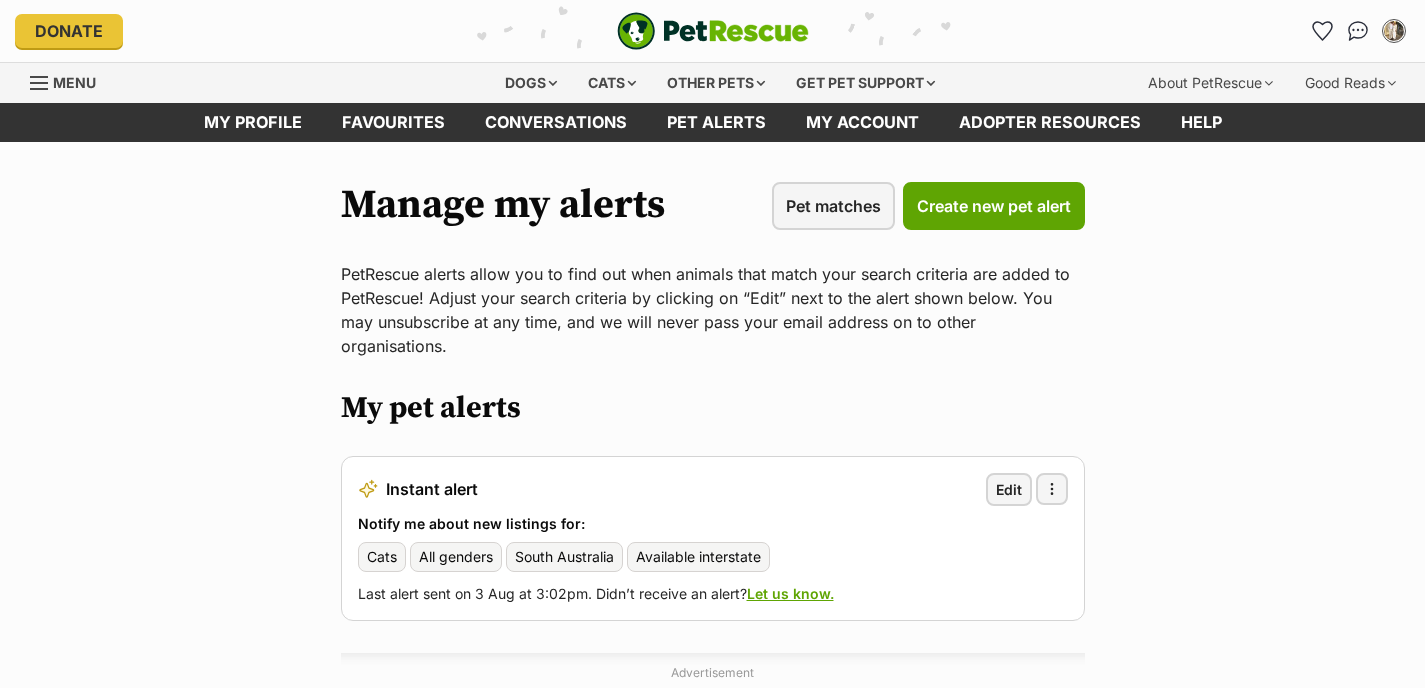 scroll, scrollTop: 0, scrollLeft: 0, axis: both 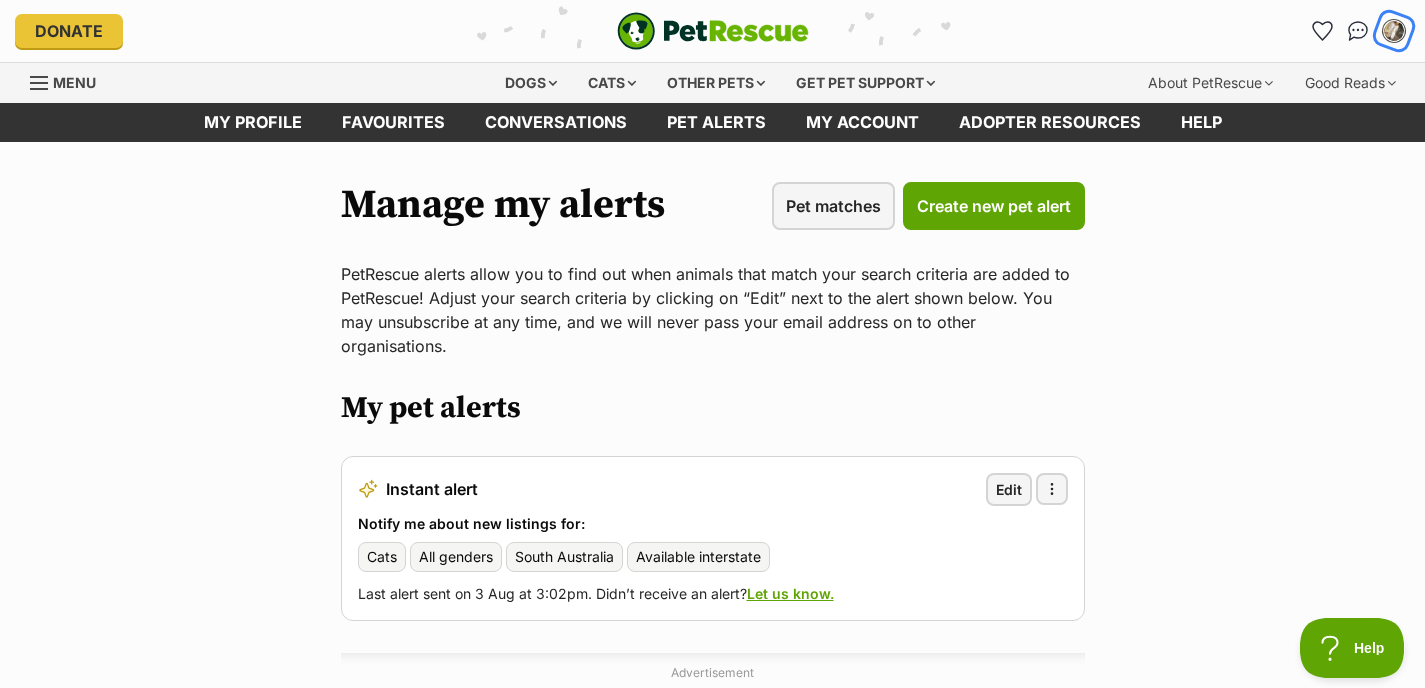 click at bounding box center (1394, 31) 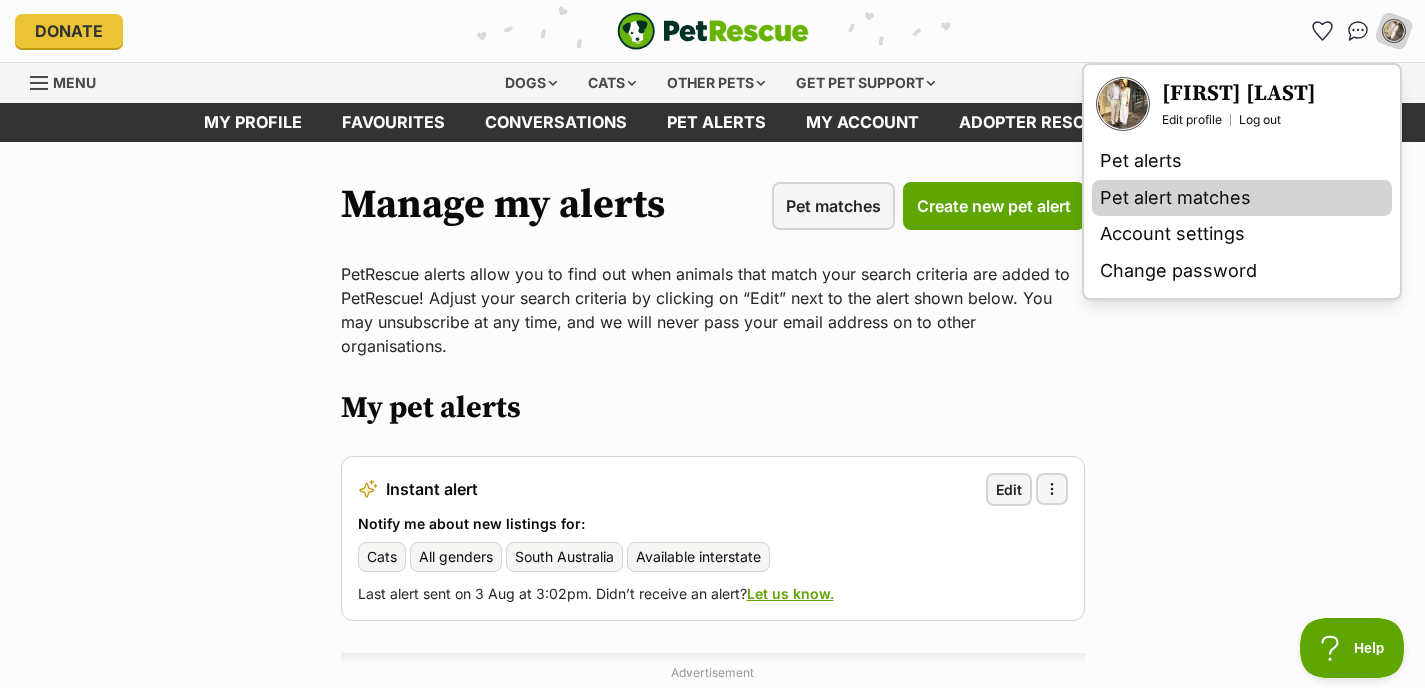 click on "Pet alert matches" at bounding box center (1242, 198) 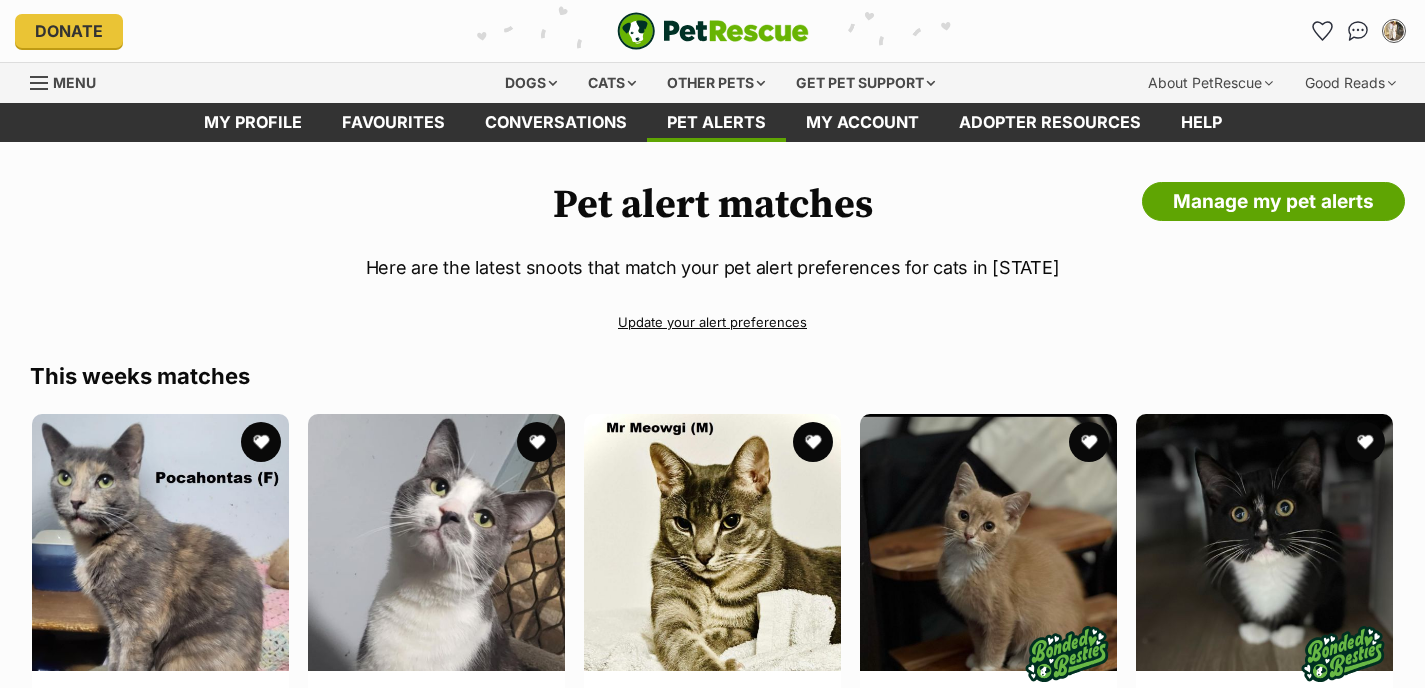 scroll, scrollTop: 325, scrollLeft: 0, axis: vertical 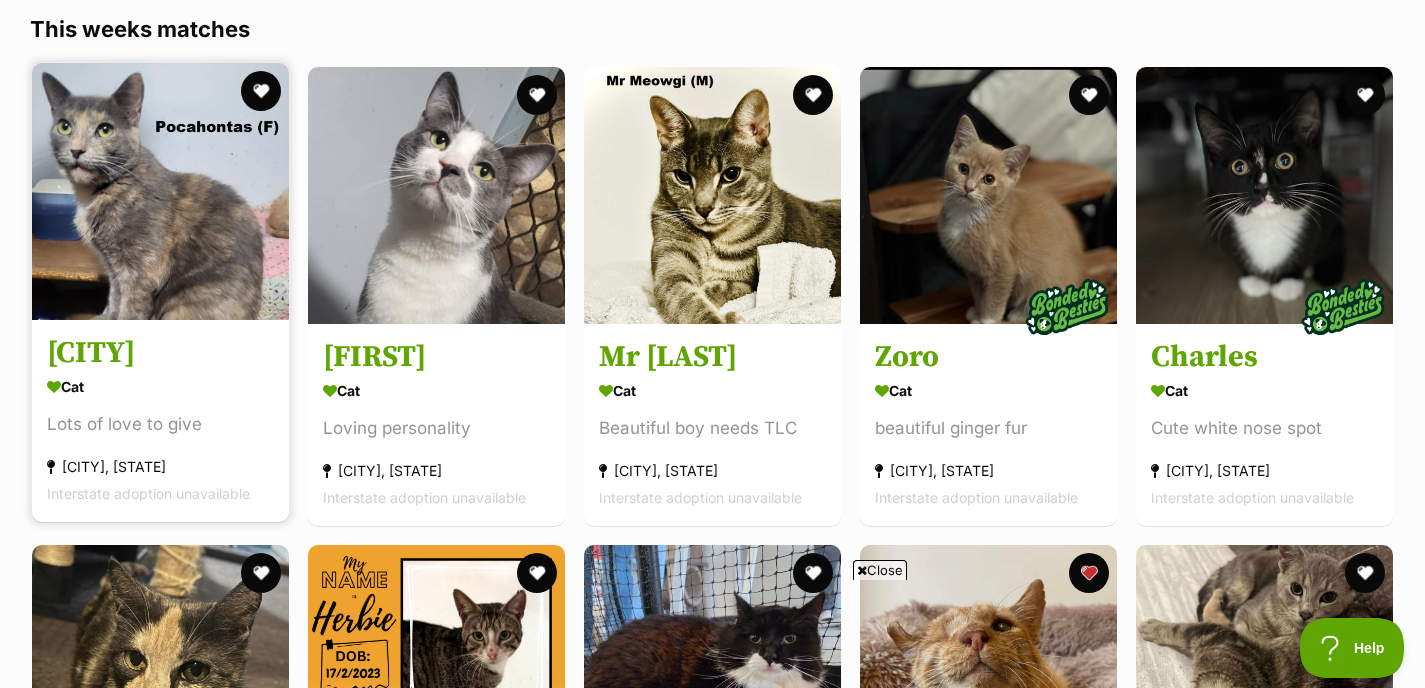 click on "Pocahontas" at bounding box center [160, 353] 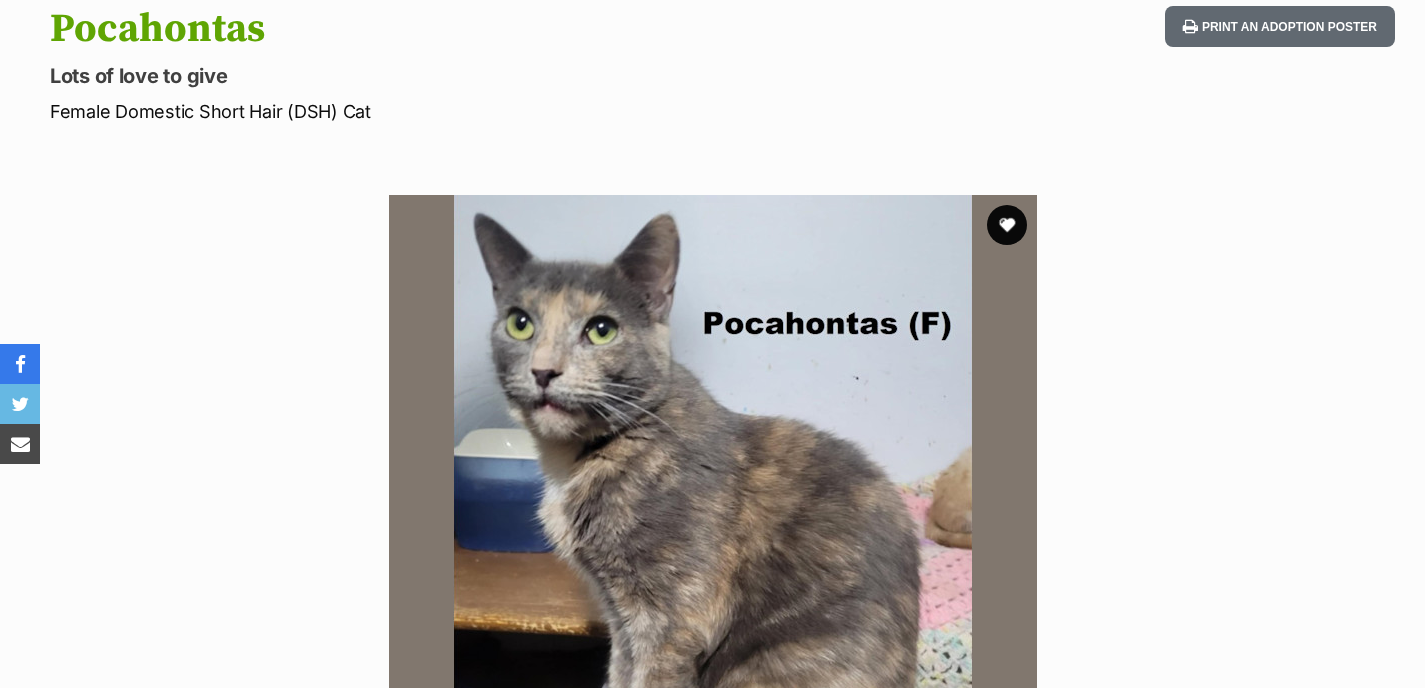 scroll, scrollTop: 518, scrollLeft: 0, axis: vertical 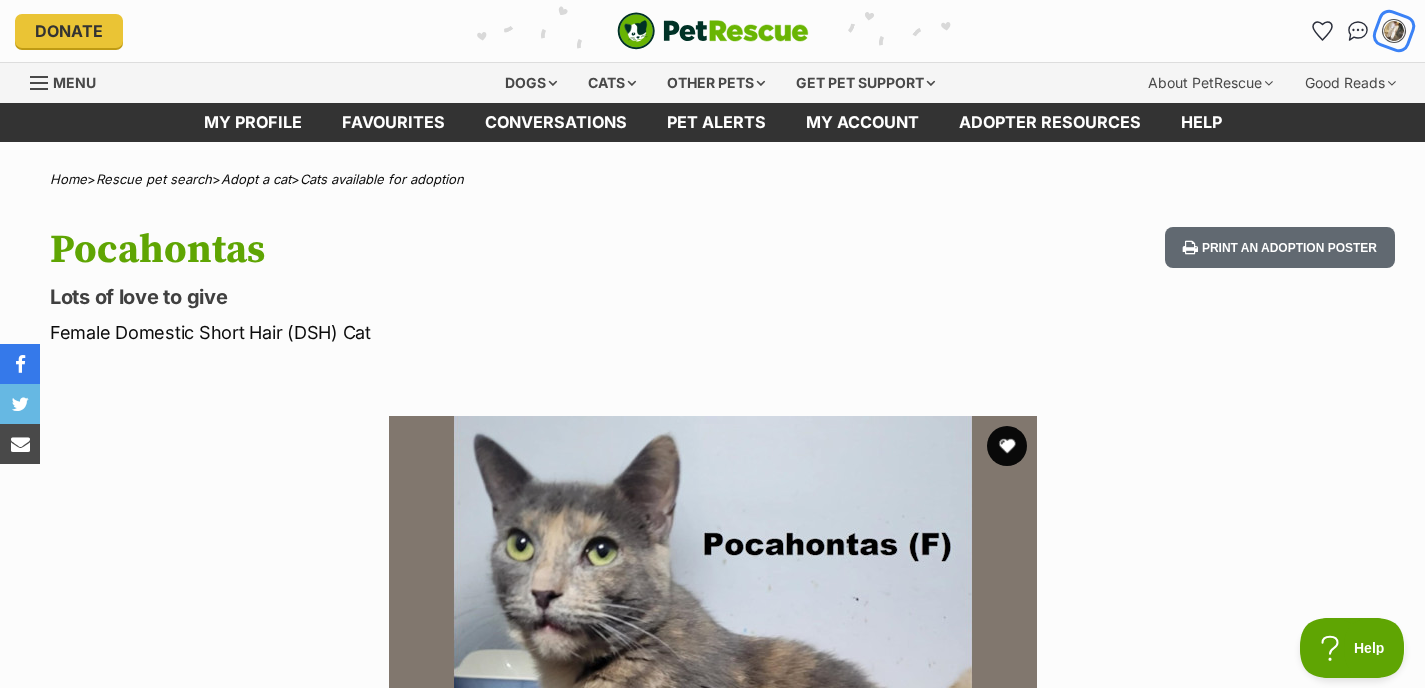 click at bounding box center (1394, 31) 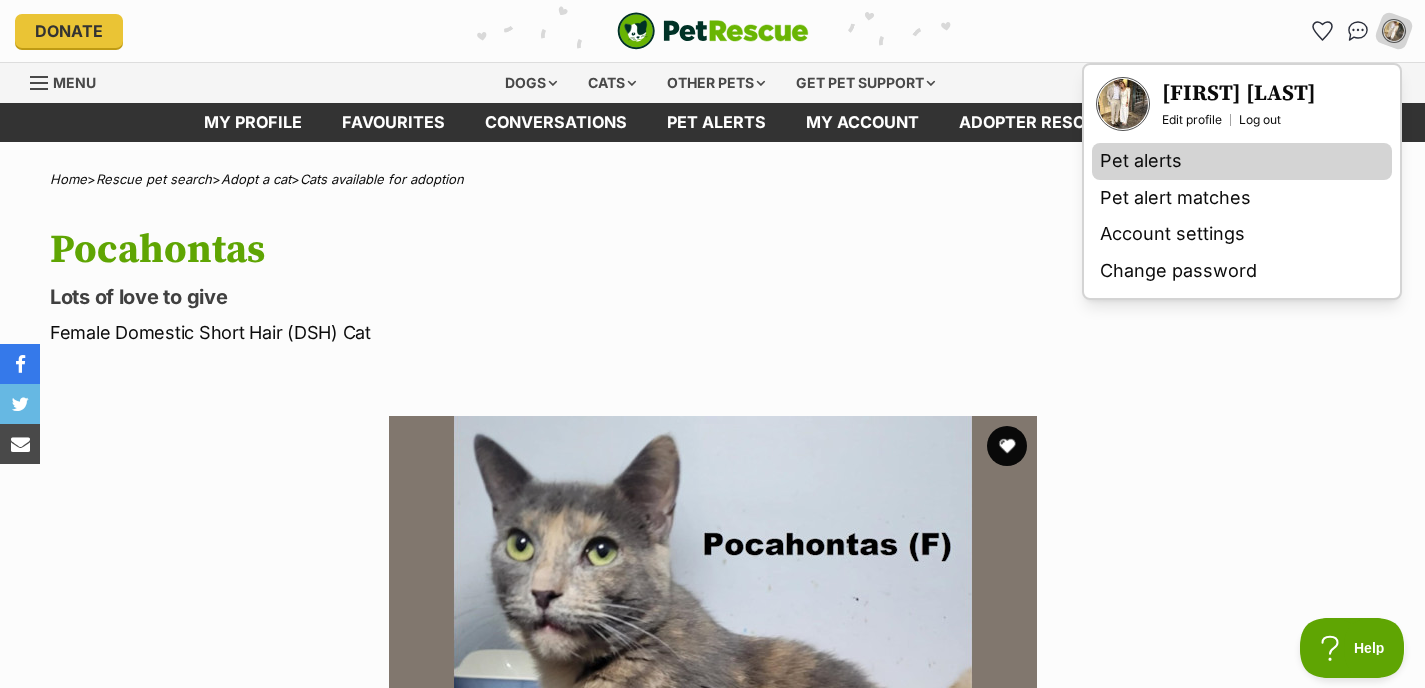click on "Pet alerts" at bounding box center (1242, 161) 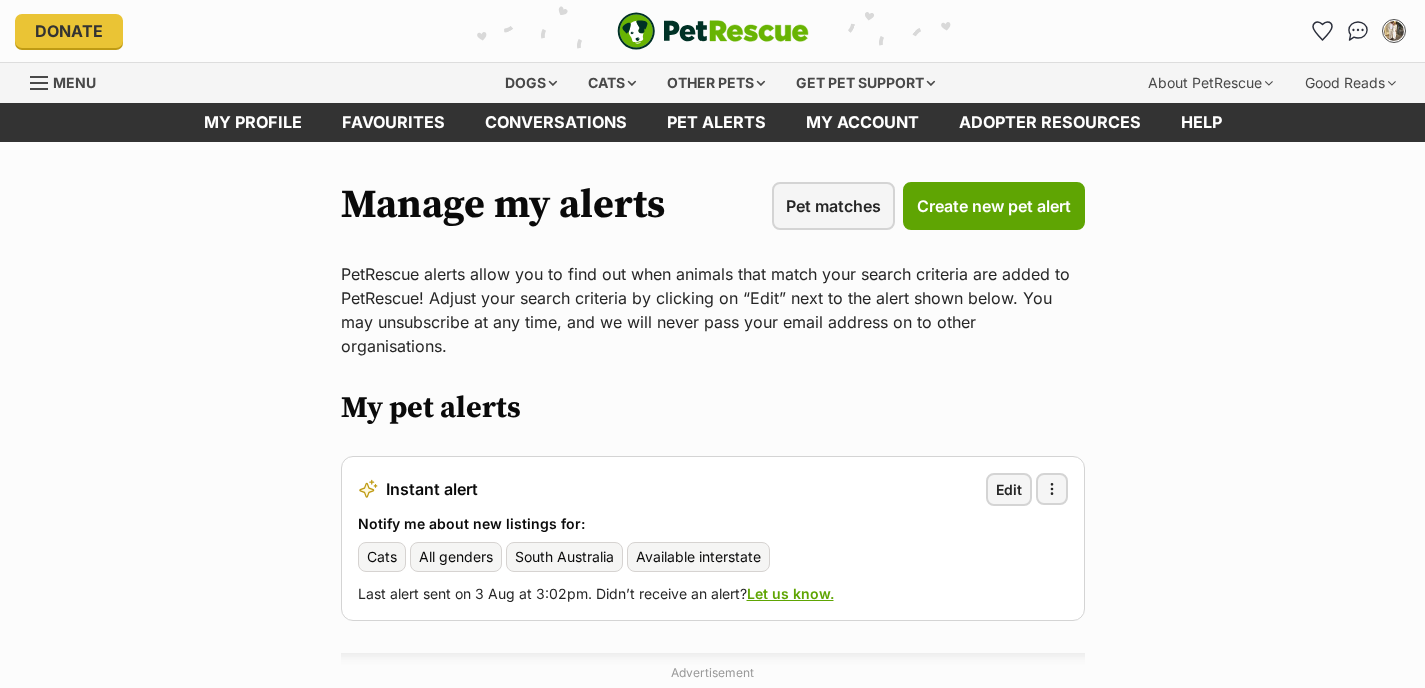scroll, scrollTop: 199, scrollLeft: 0, axis: vertical 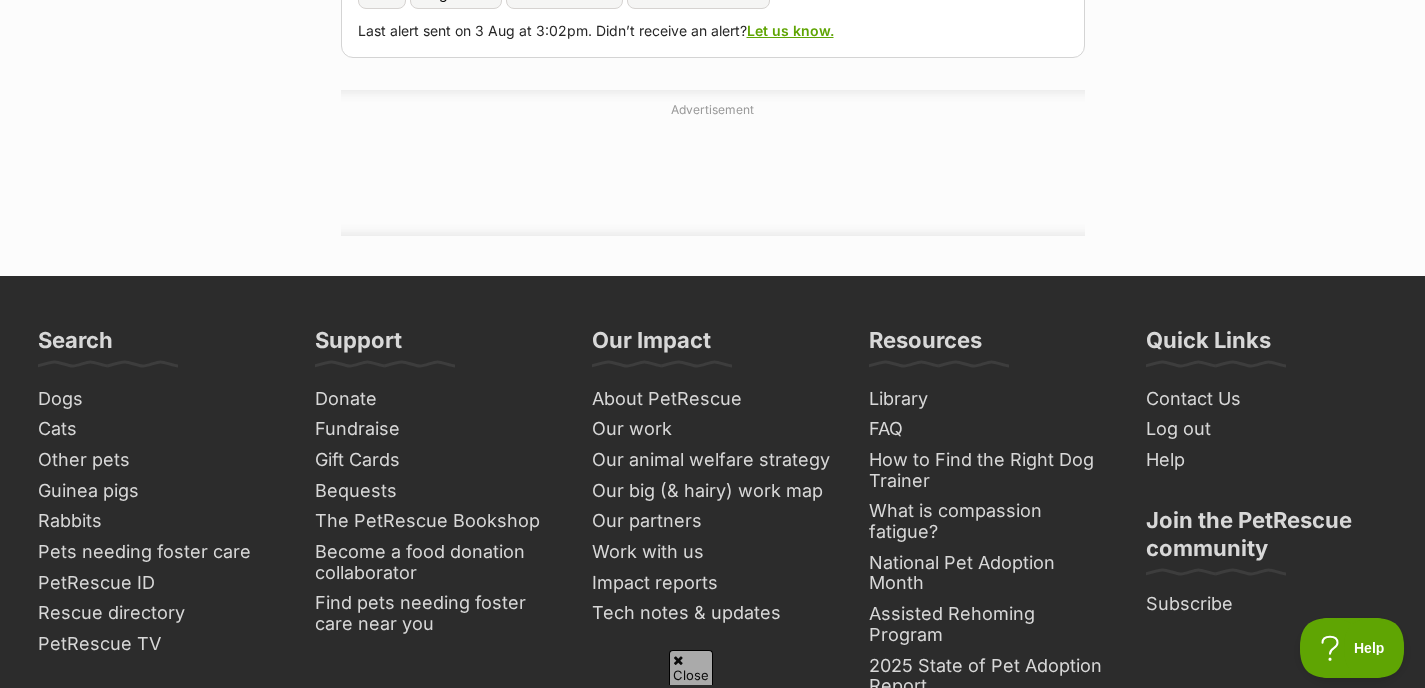 click on "Edit" at bounding box center [1009, -74] 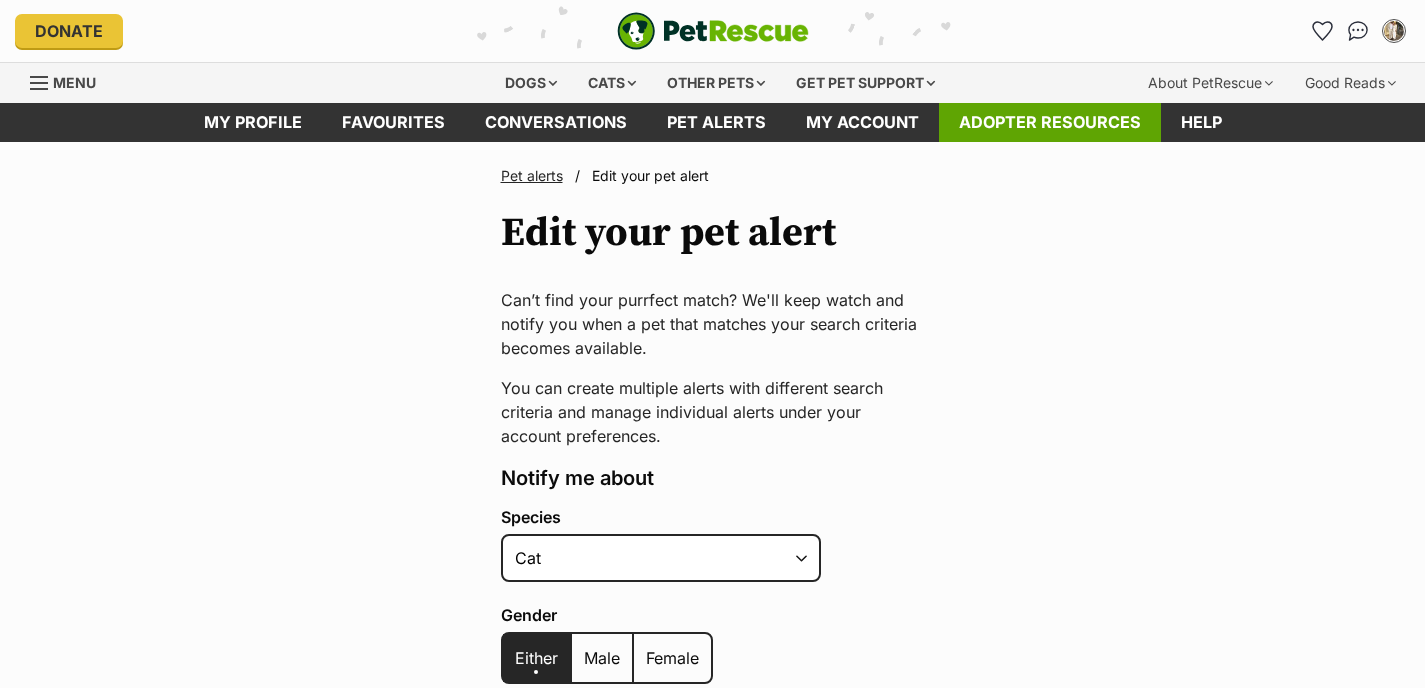 scroll, scrollTop: 710, scrollLeft: 0, axis: vertical 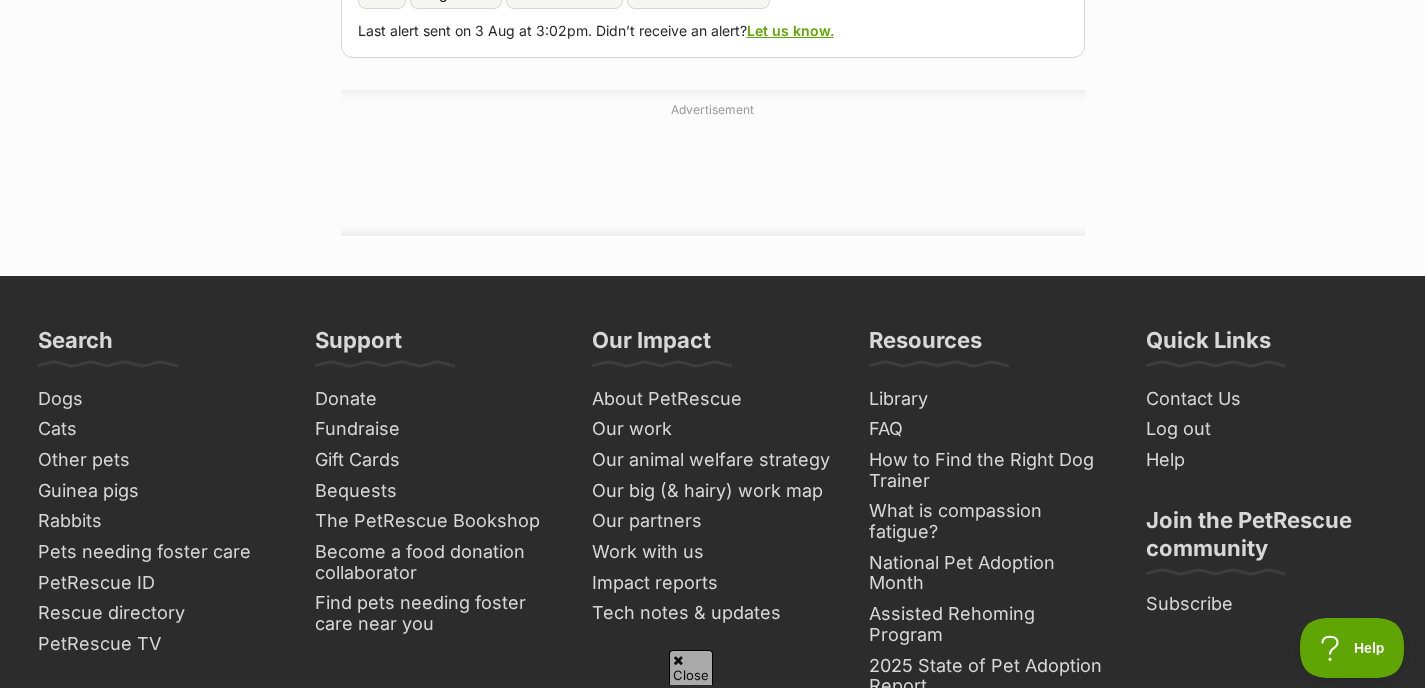 click at bounding box center (1052, -74) 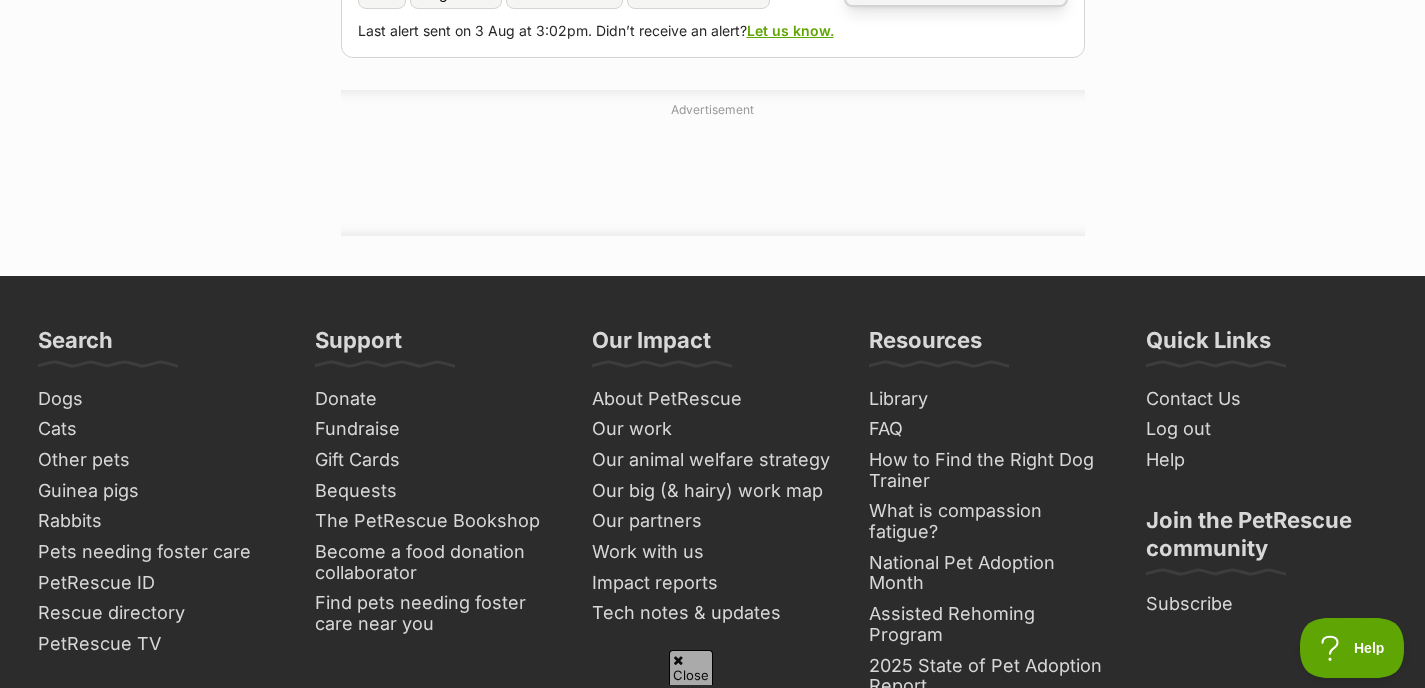 click on "Delete alert" at bounding box center (956, -20) 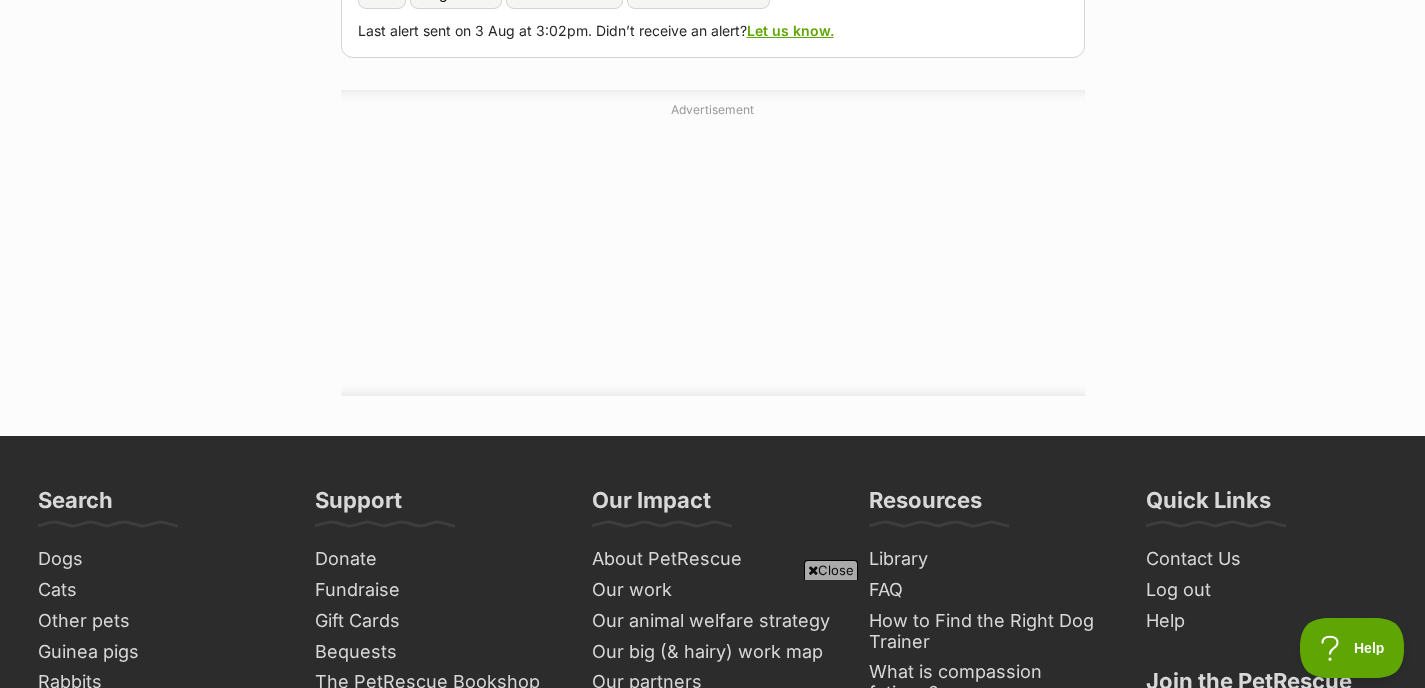 scroll, scrollTop: 0, scrollLeft: 0, axis: both 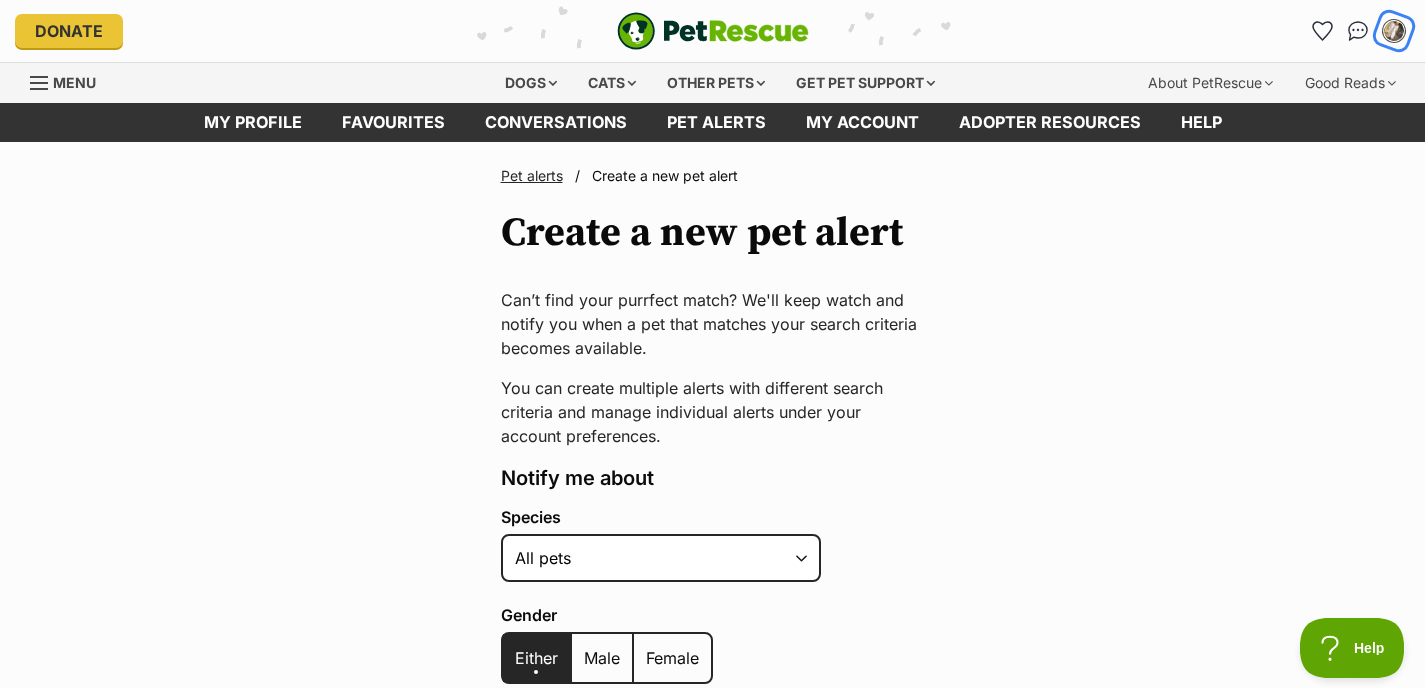 click at bounding box center (1393, 30) 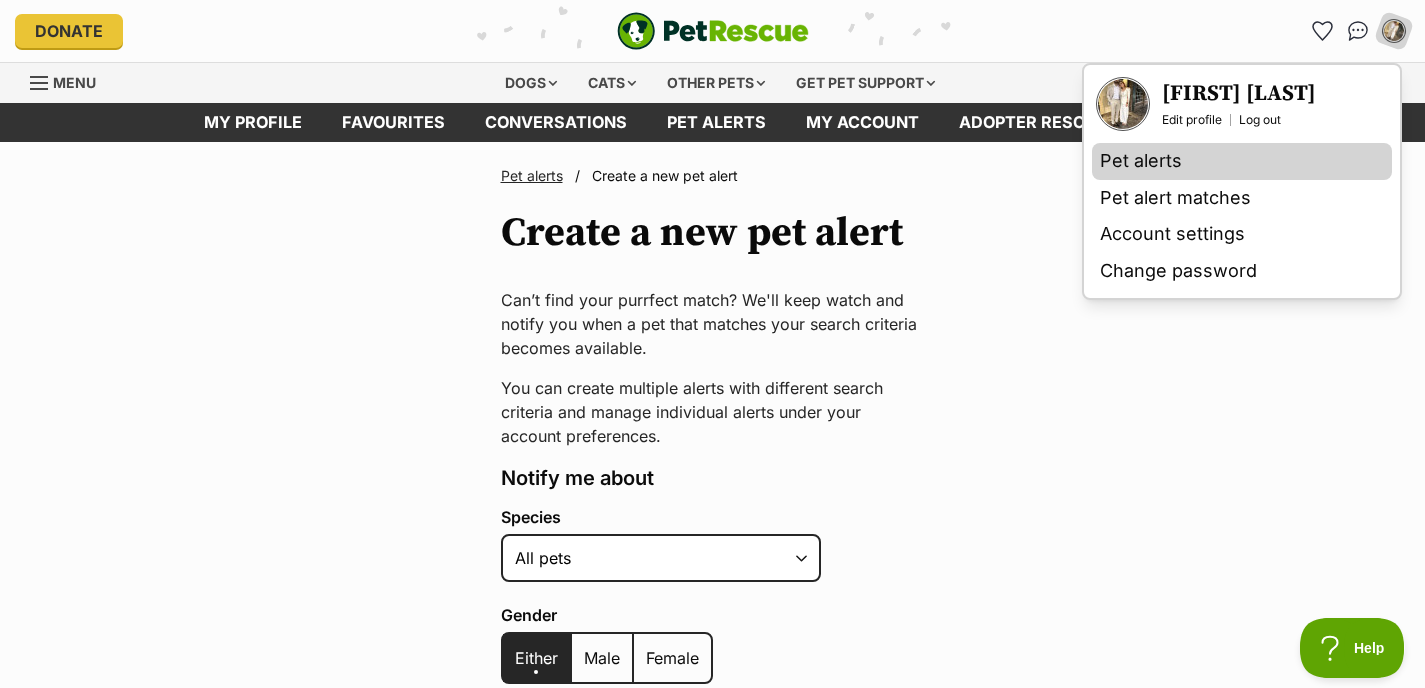 click on "Pet alerts" at bounding box center [1242, 161] 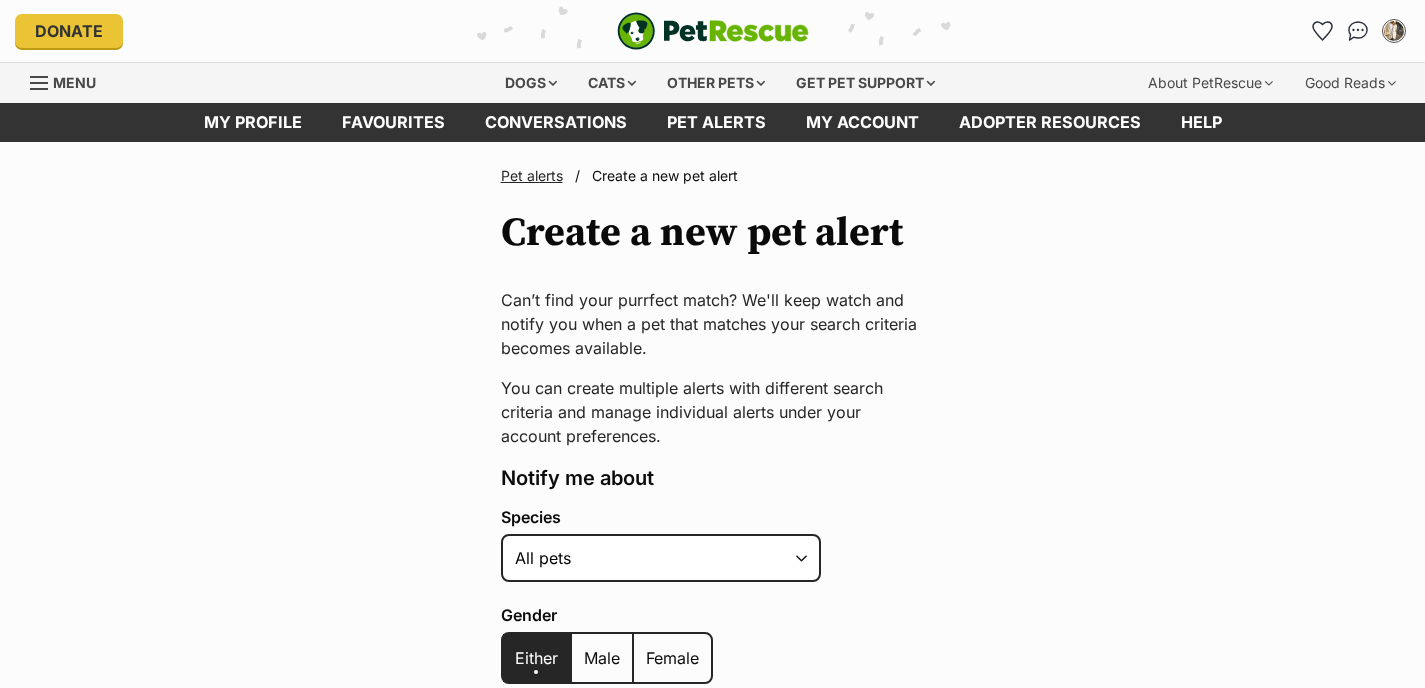 scroll, scrollTop: 0, scrollLeft: 0, axis: both 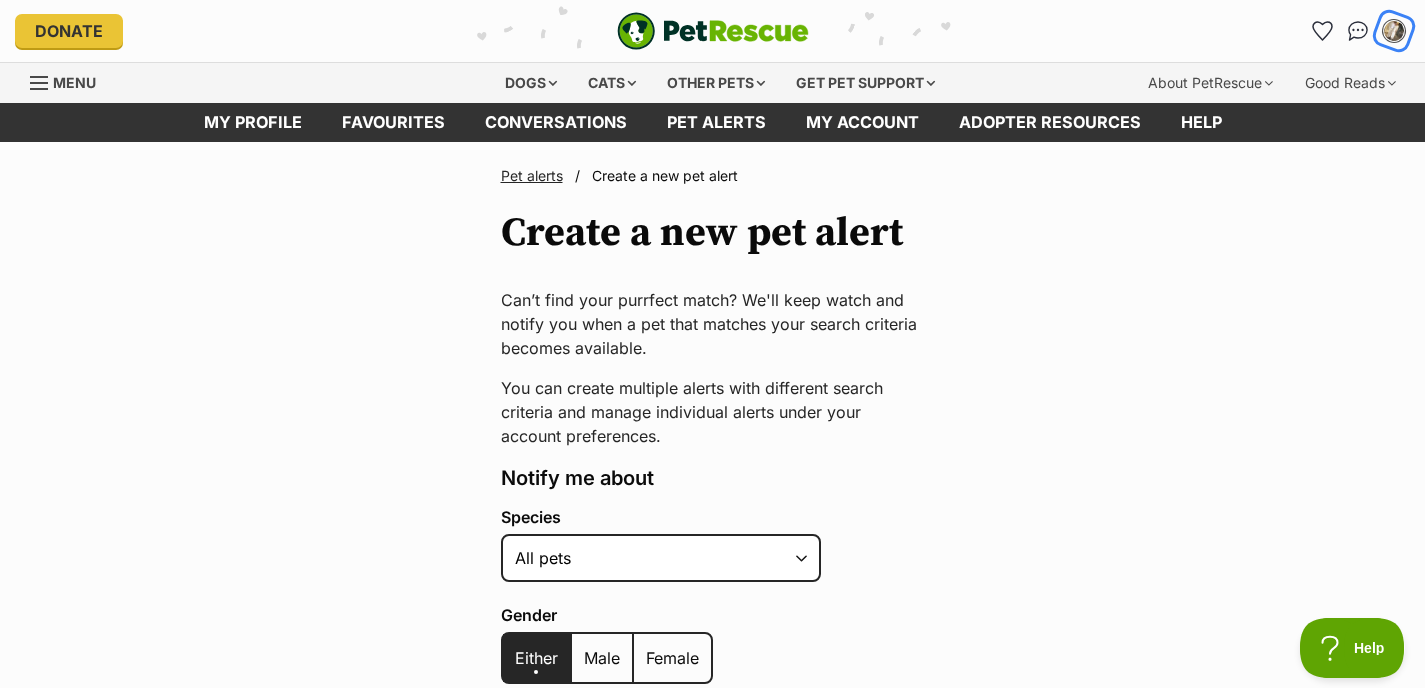 click at bounding box center (1394, 31) 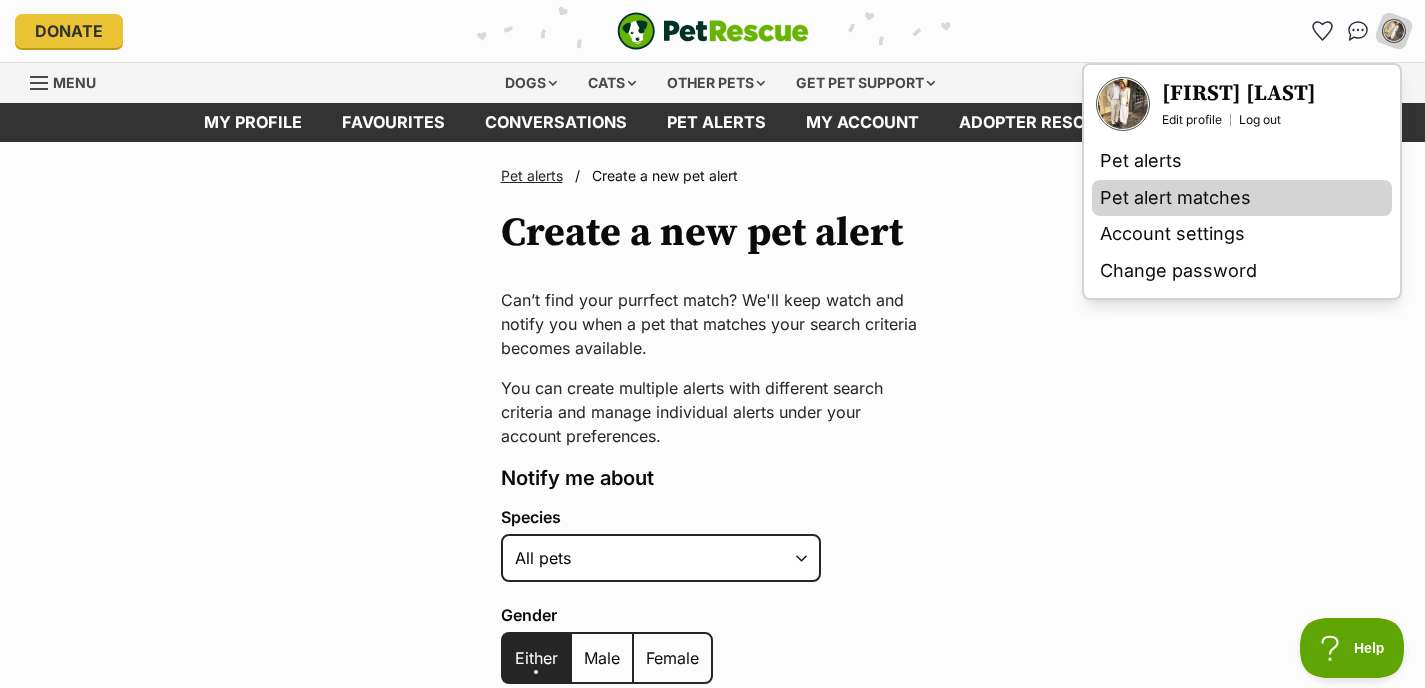 click on "Pet alert matches" at bounding box center [1242, 198] 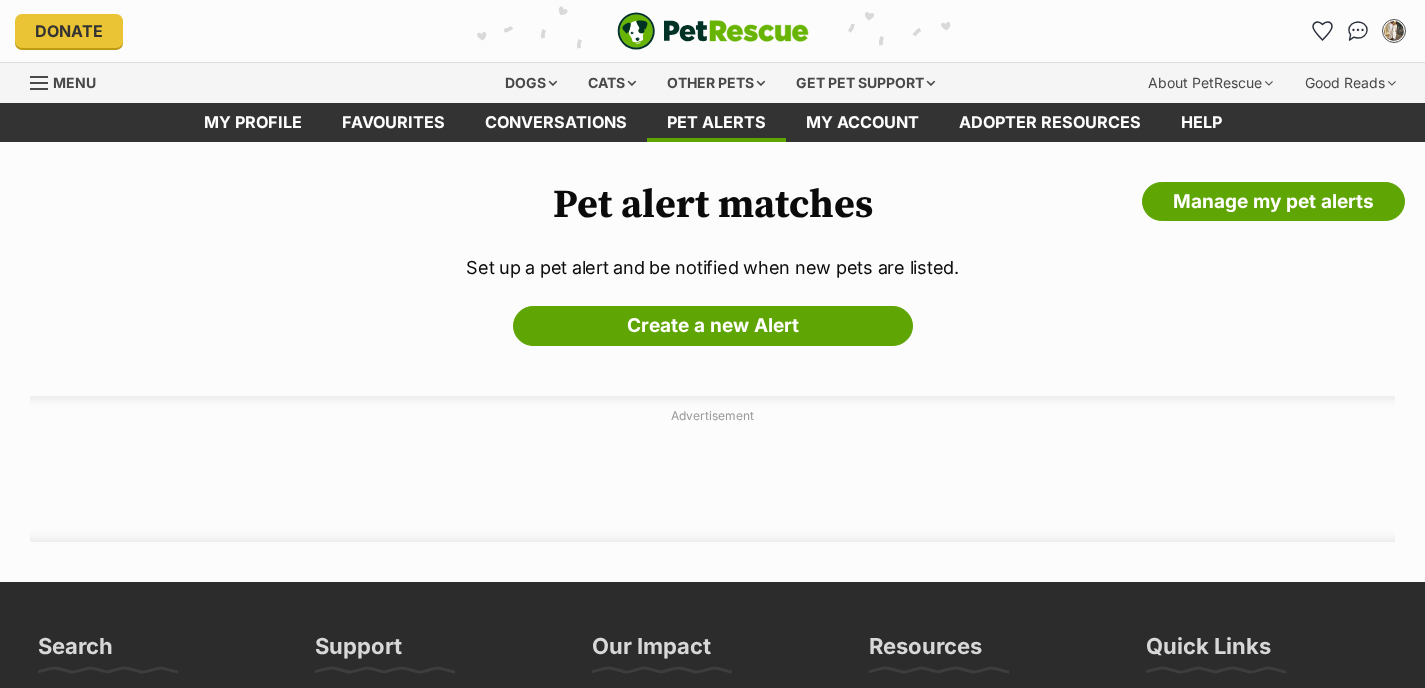 scroll, scrollTop: 0, scrollLeft: 0, axis: both 